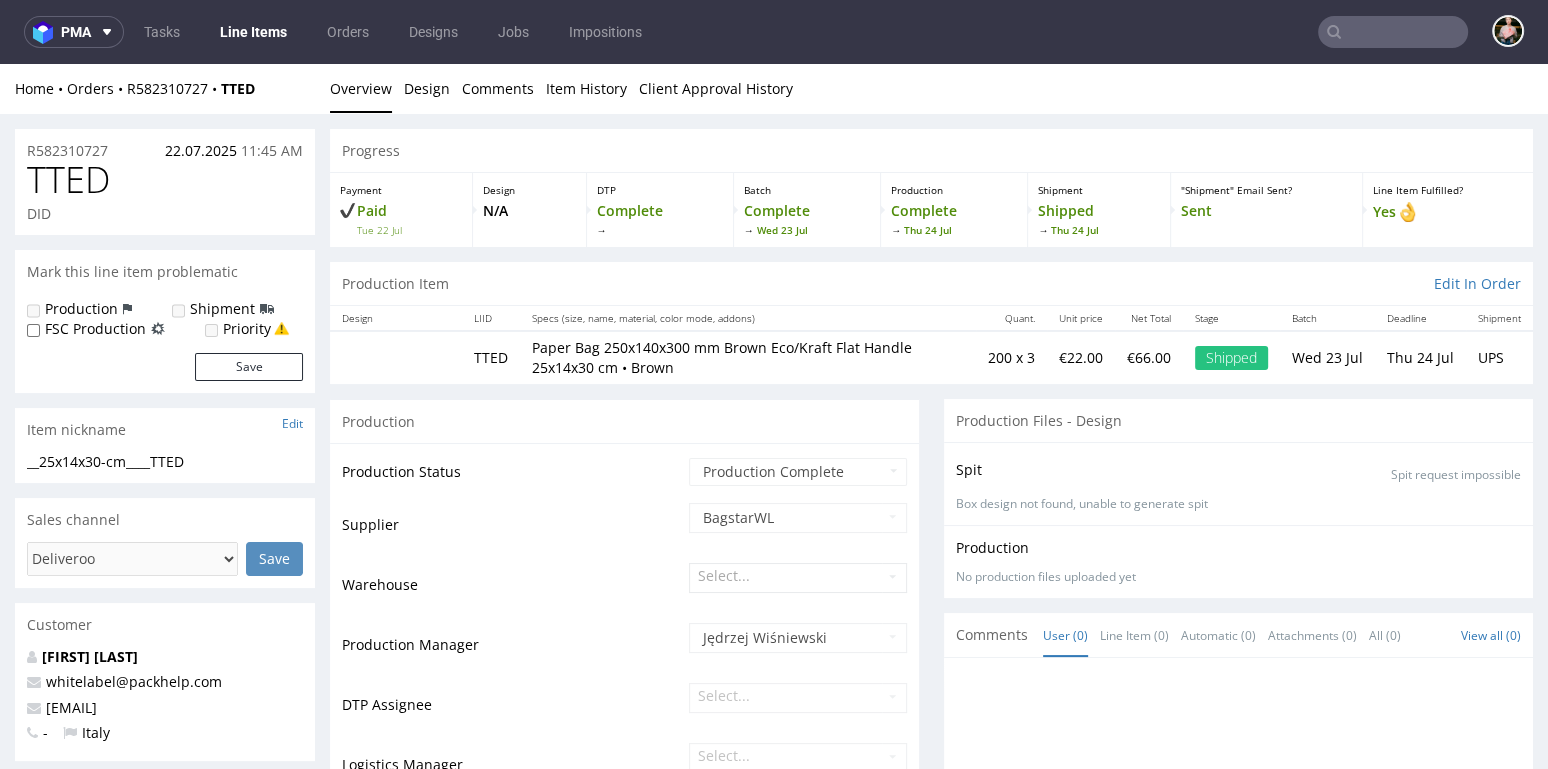 scroll, scrollTop: 1922, scrollLeft: 0, axis: vertical 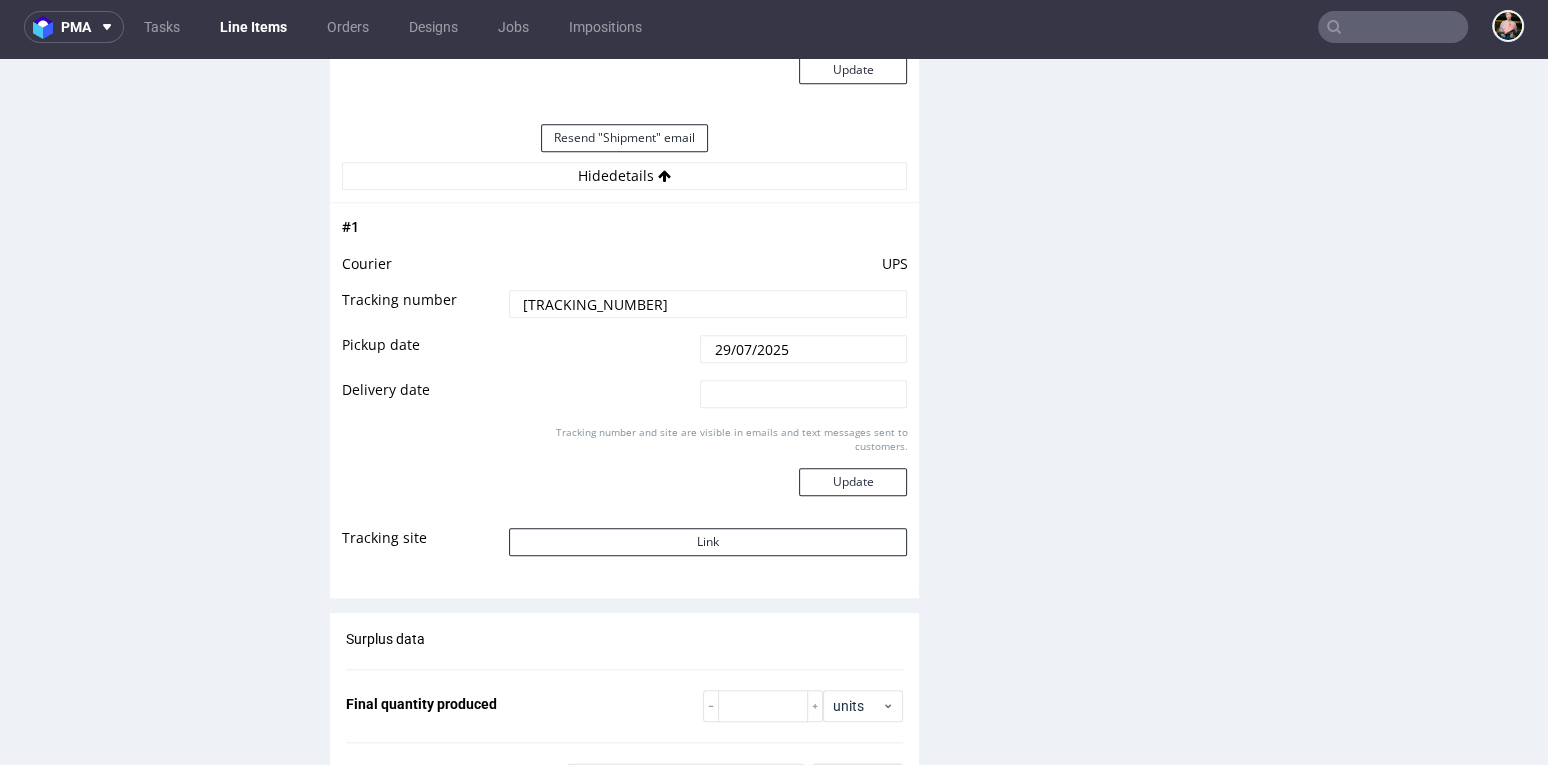 click at bounding box center [1393, 27] 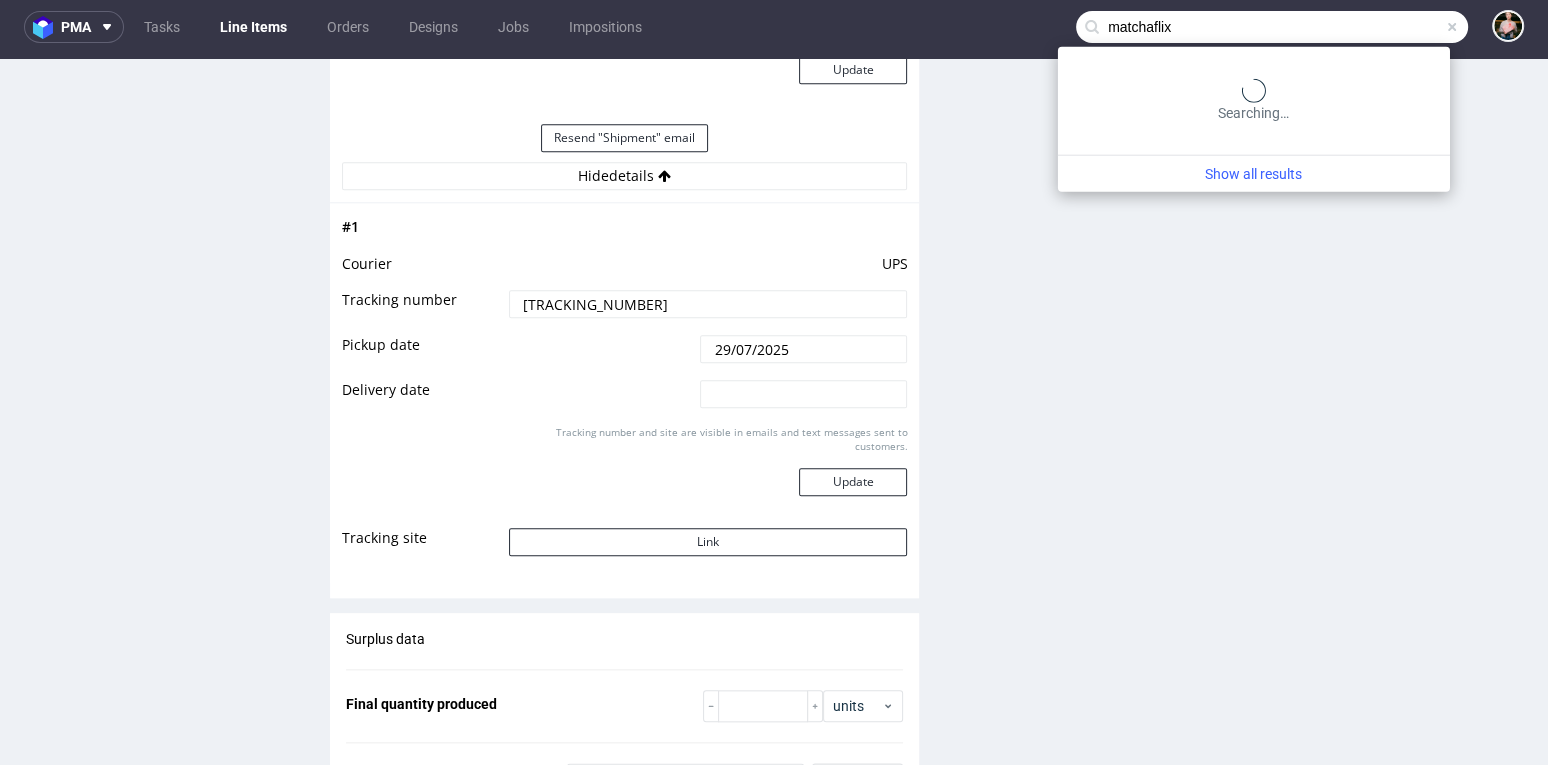 type on "matchaflix" 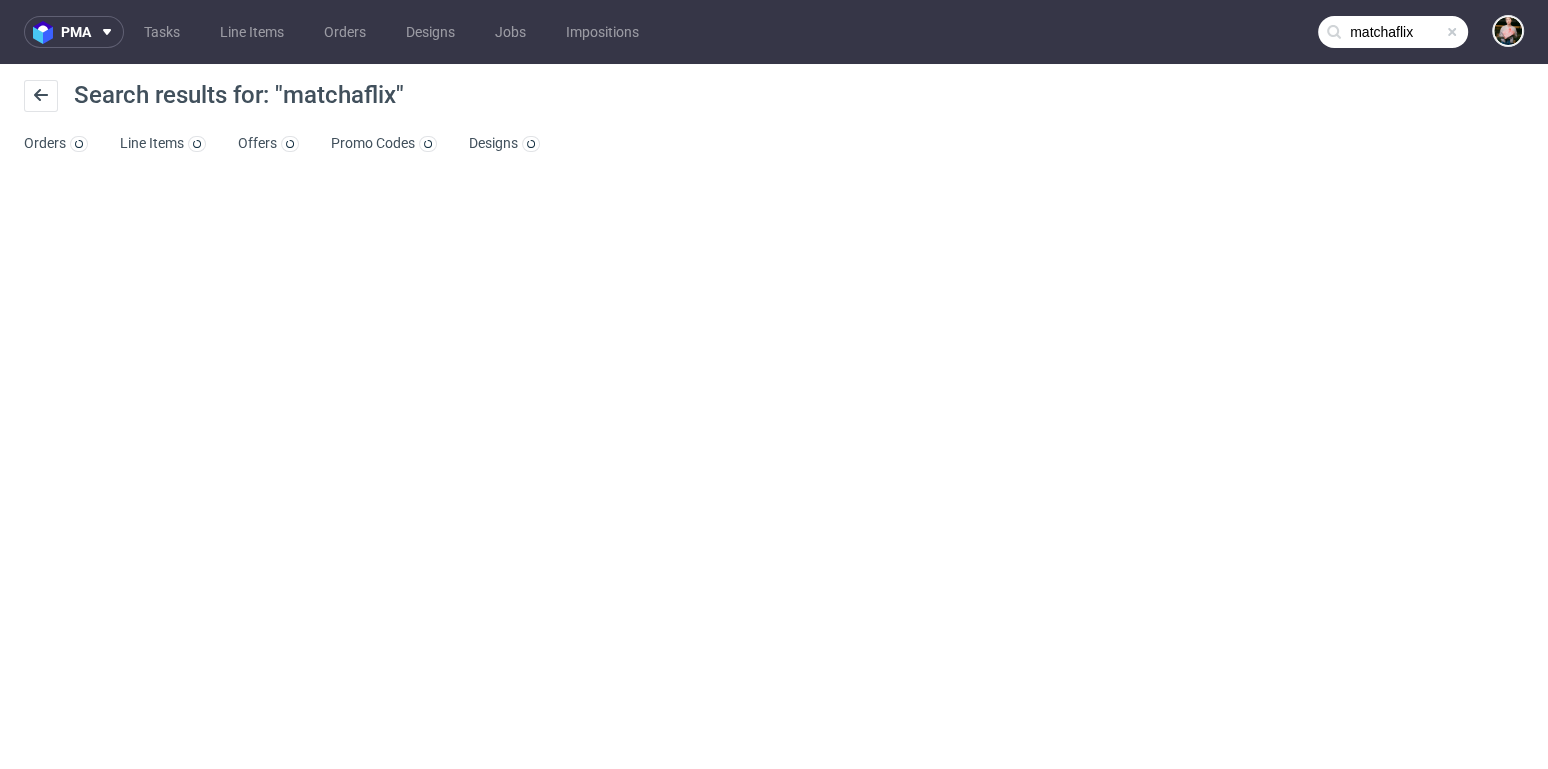 scroll, scrollTop: 0, scrollLeft: 0, axis: both 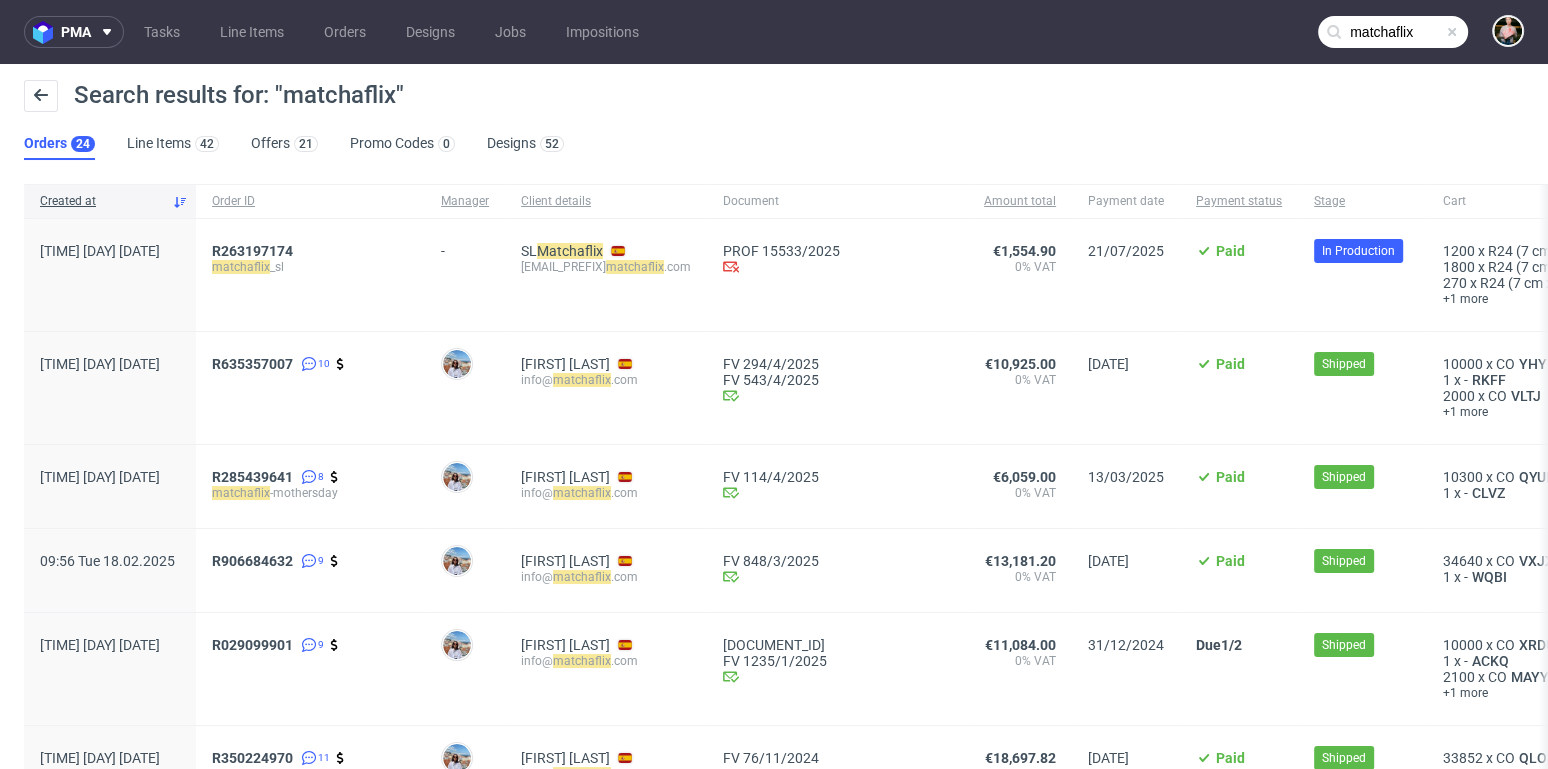 click at bounding box center [1452, 32] 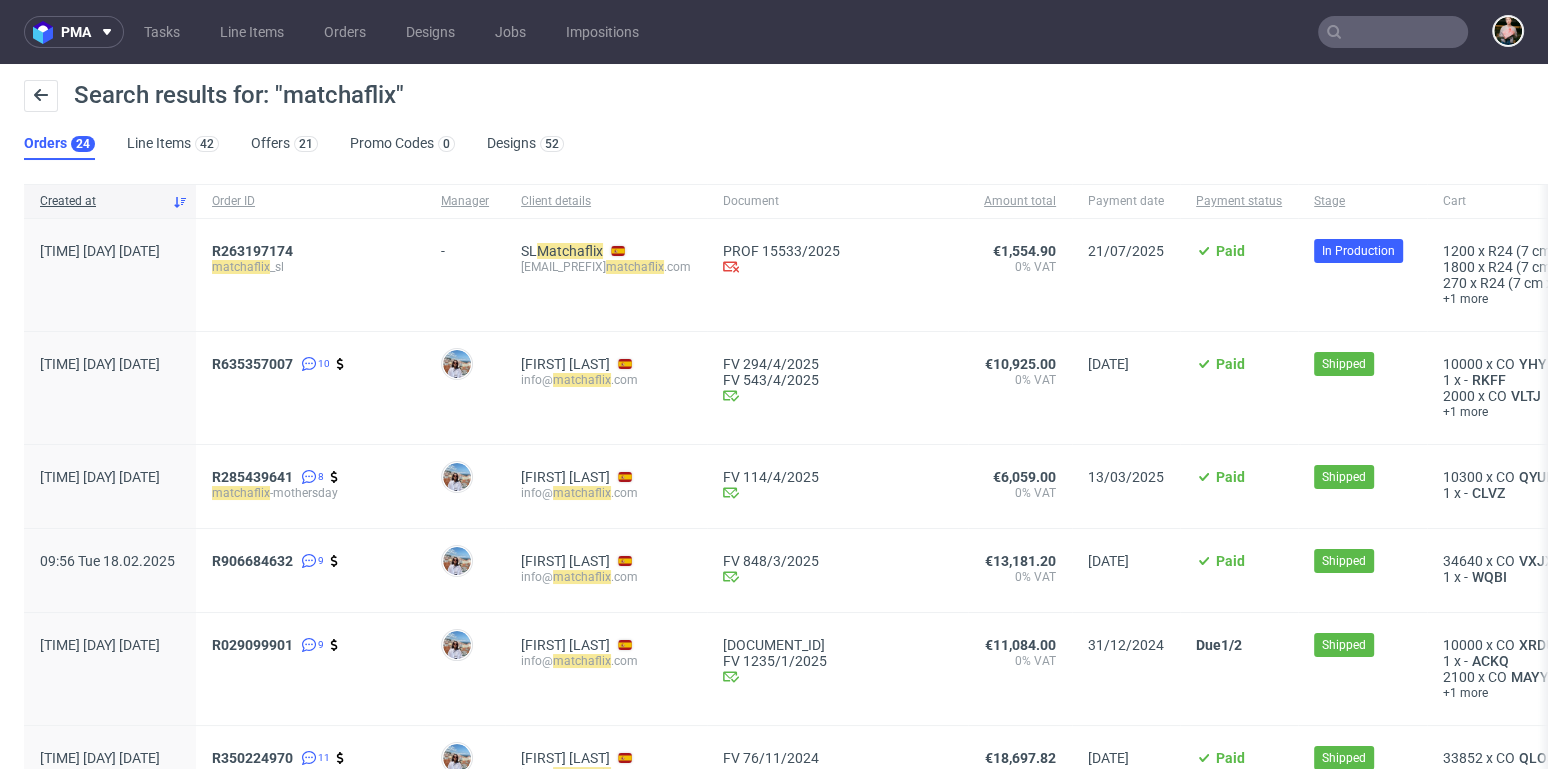 click at bounding box center (1393, 32) 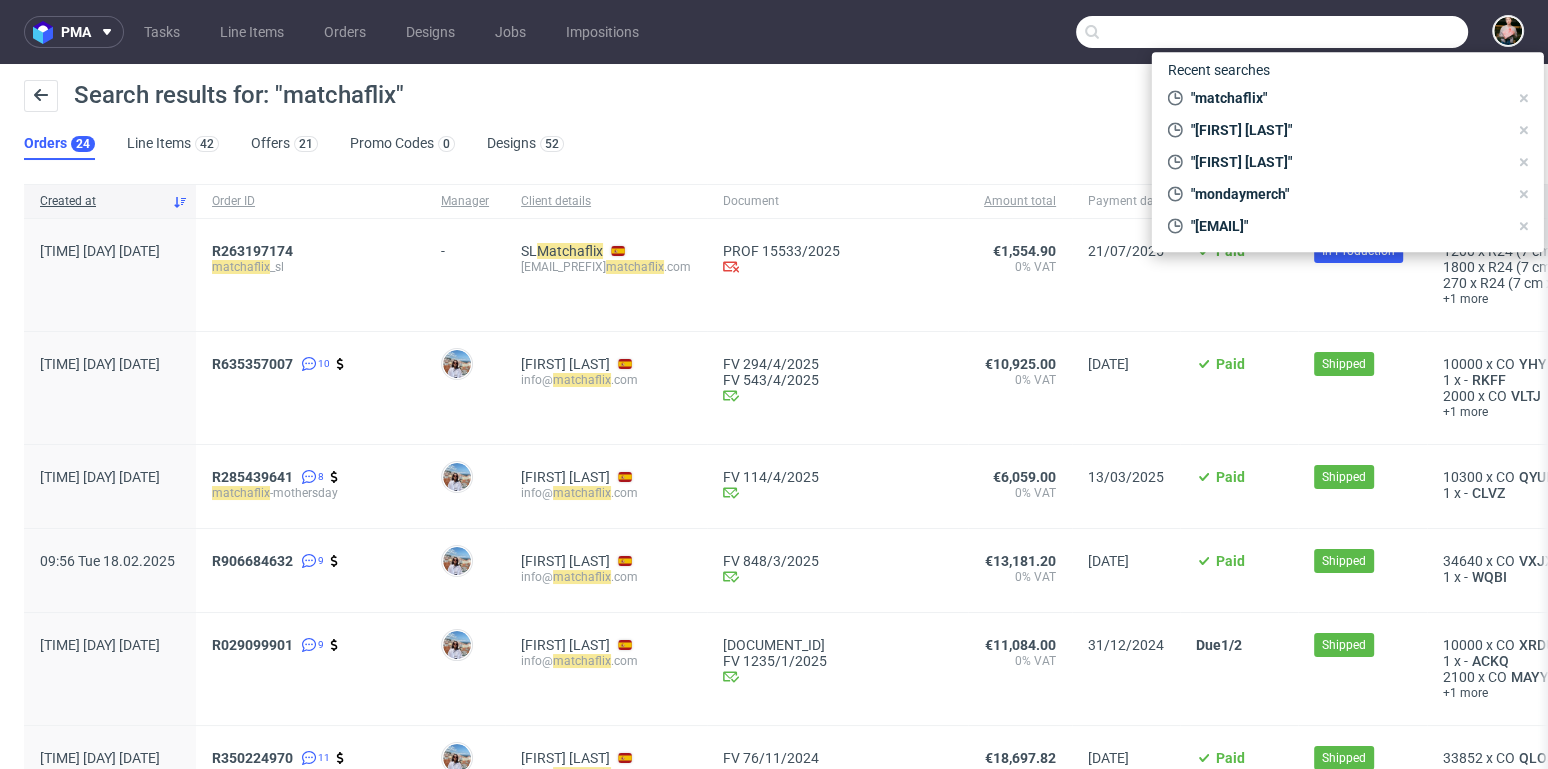 paste on "olivia.zhao@matchaflix.com" 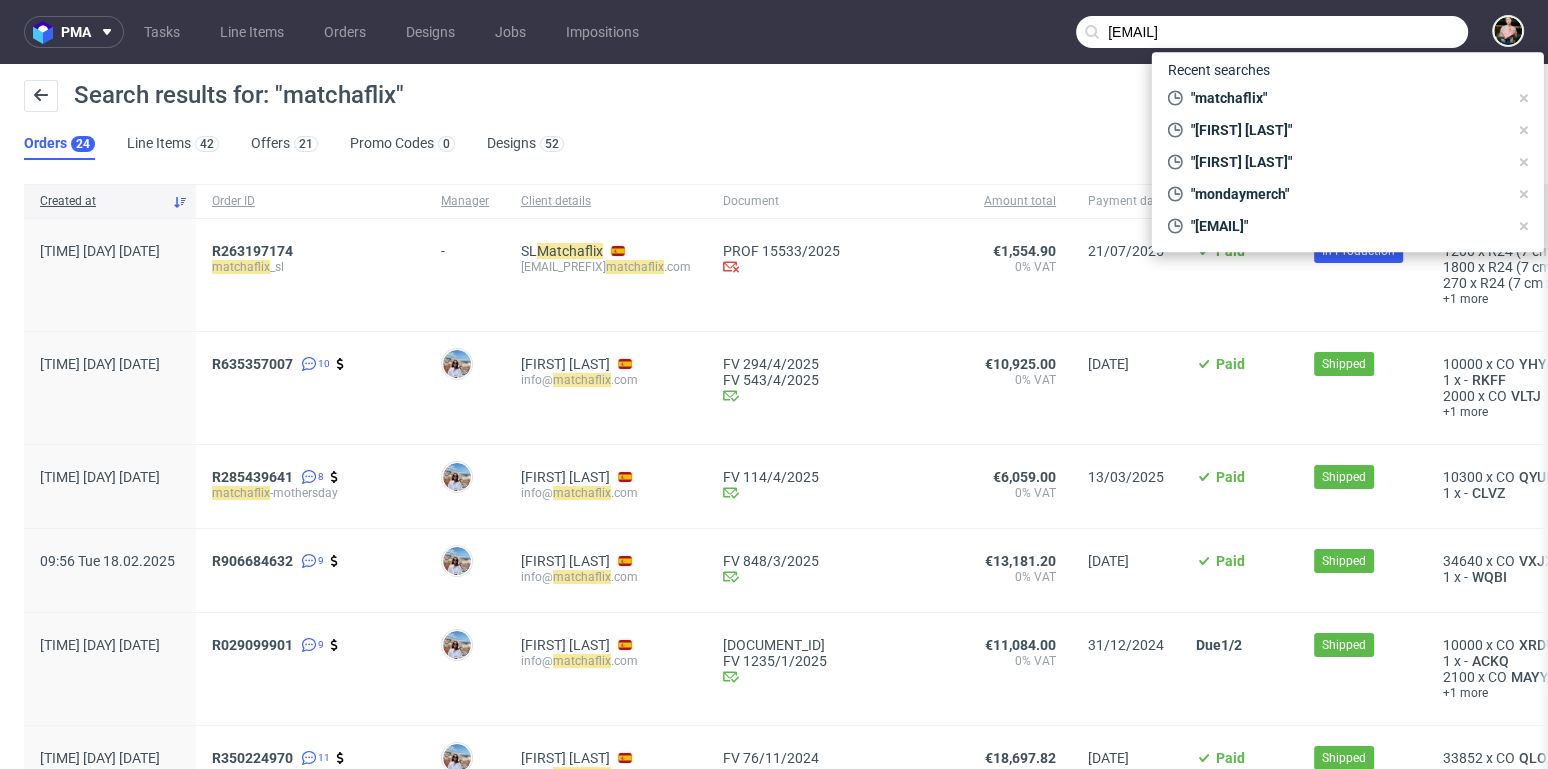type on "olivia.zhao@matchaflix.com" 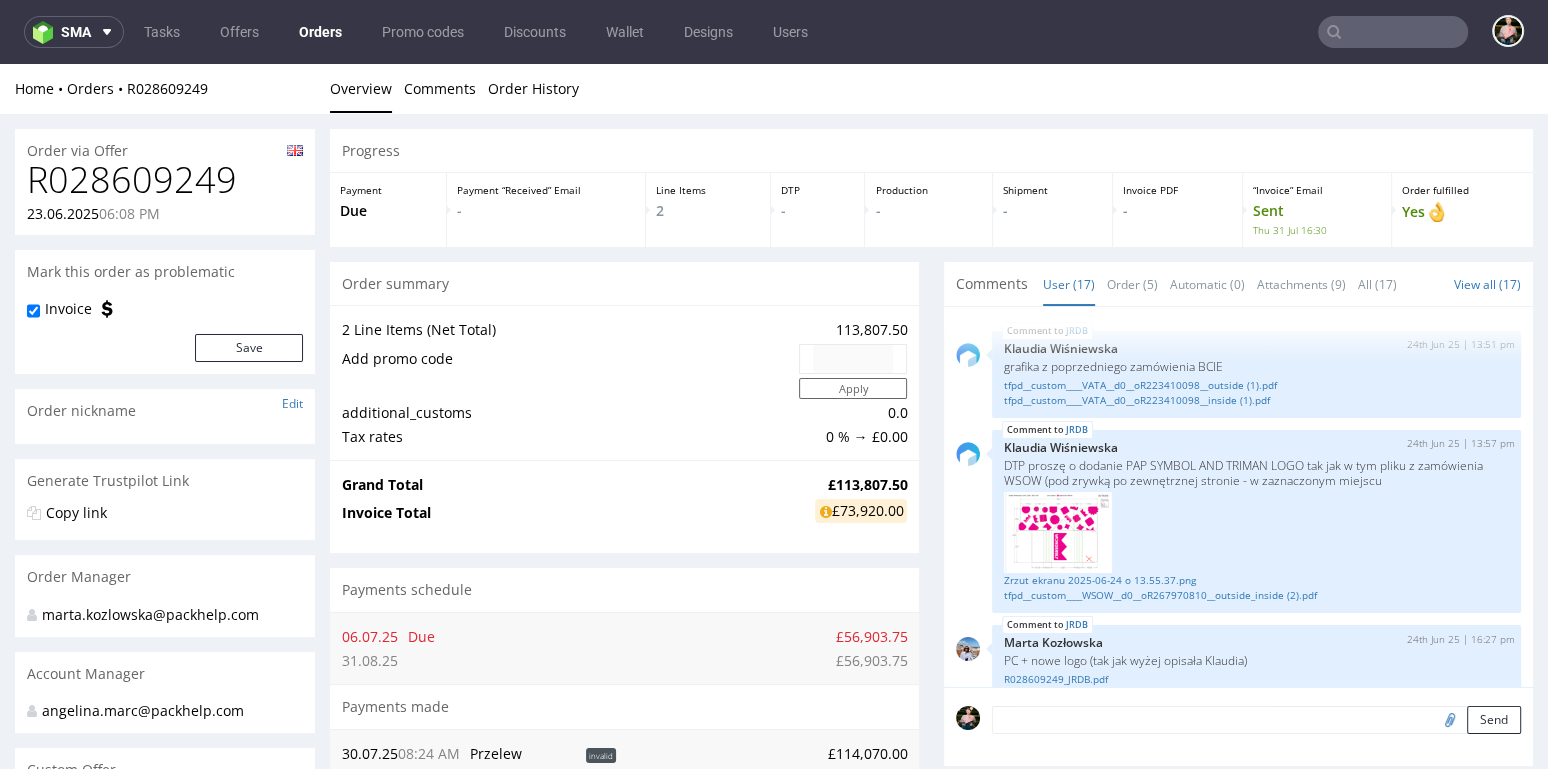 scroll, scrollTop: 0, scrollLeft: 0, axis: both 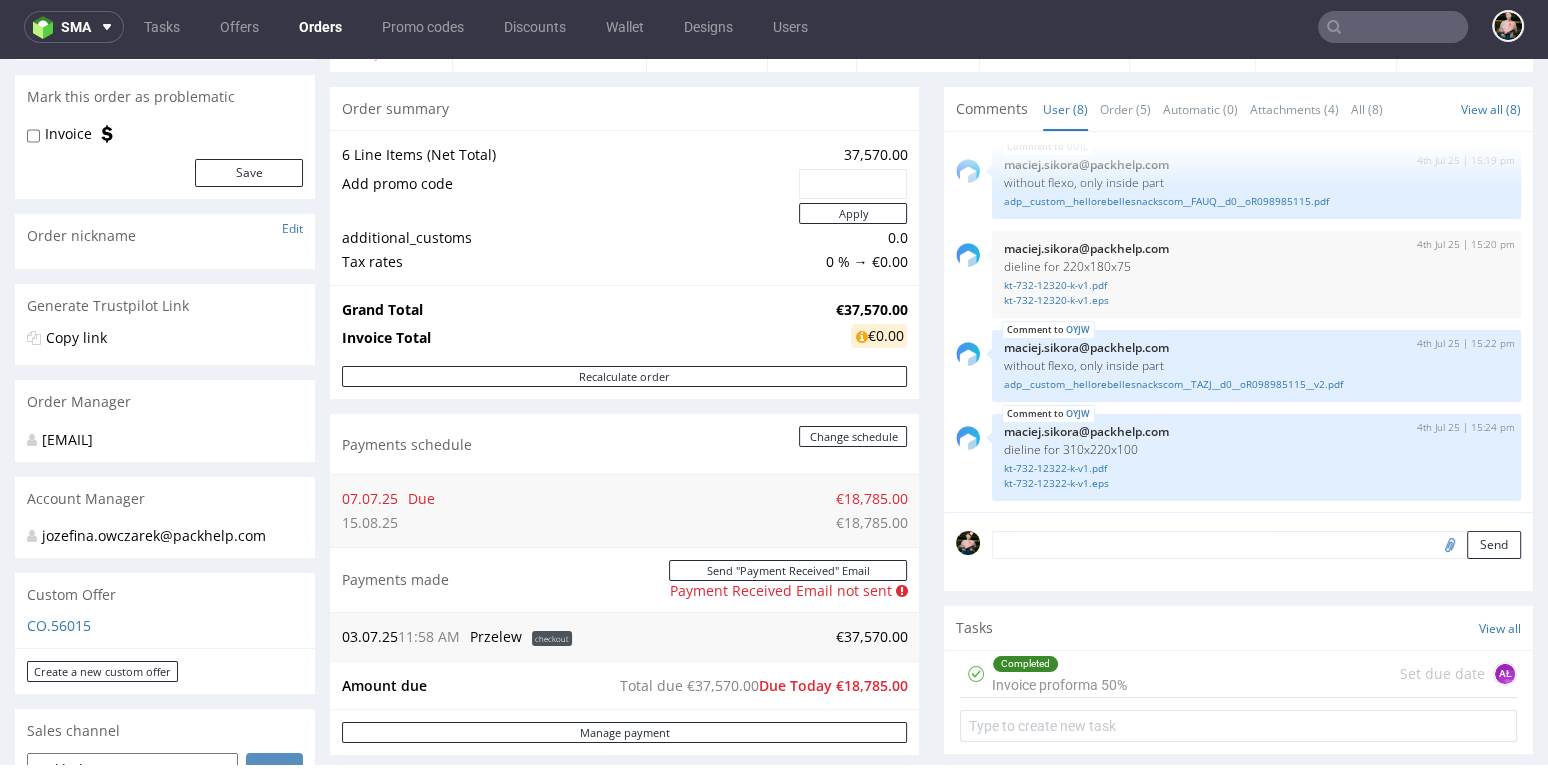 click on "Send" at bounding box center (1256, 545) 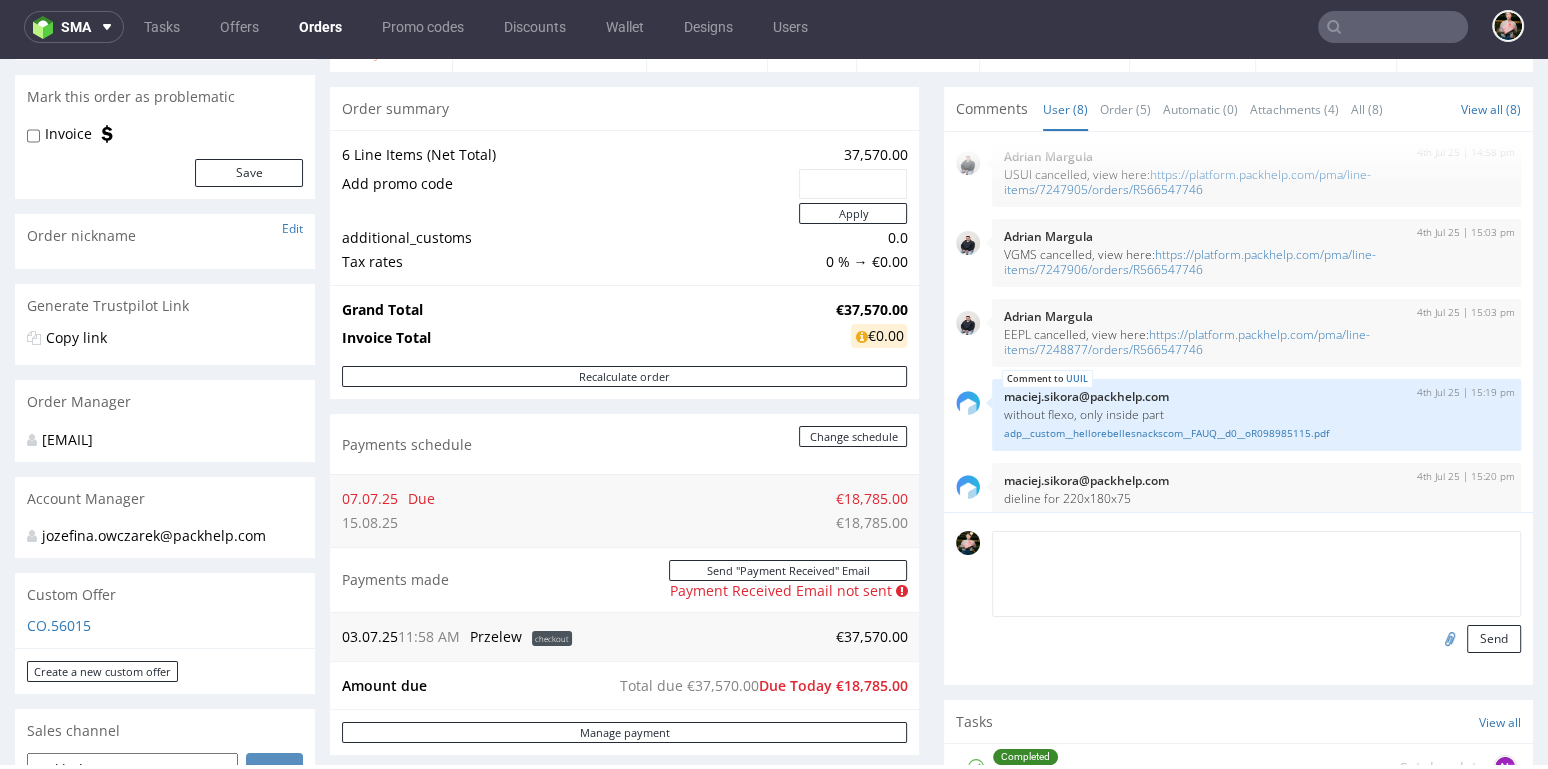 scroll, scrollTop: 0, scrollLeft: 0, axis: both 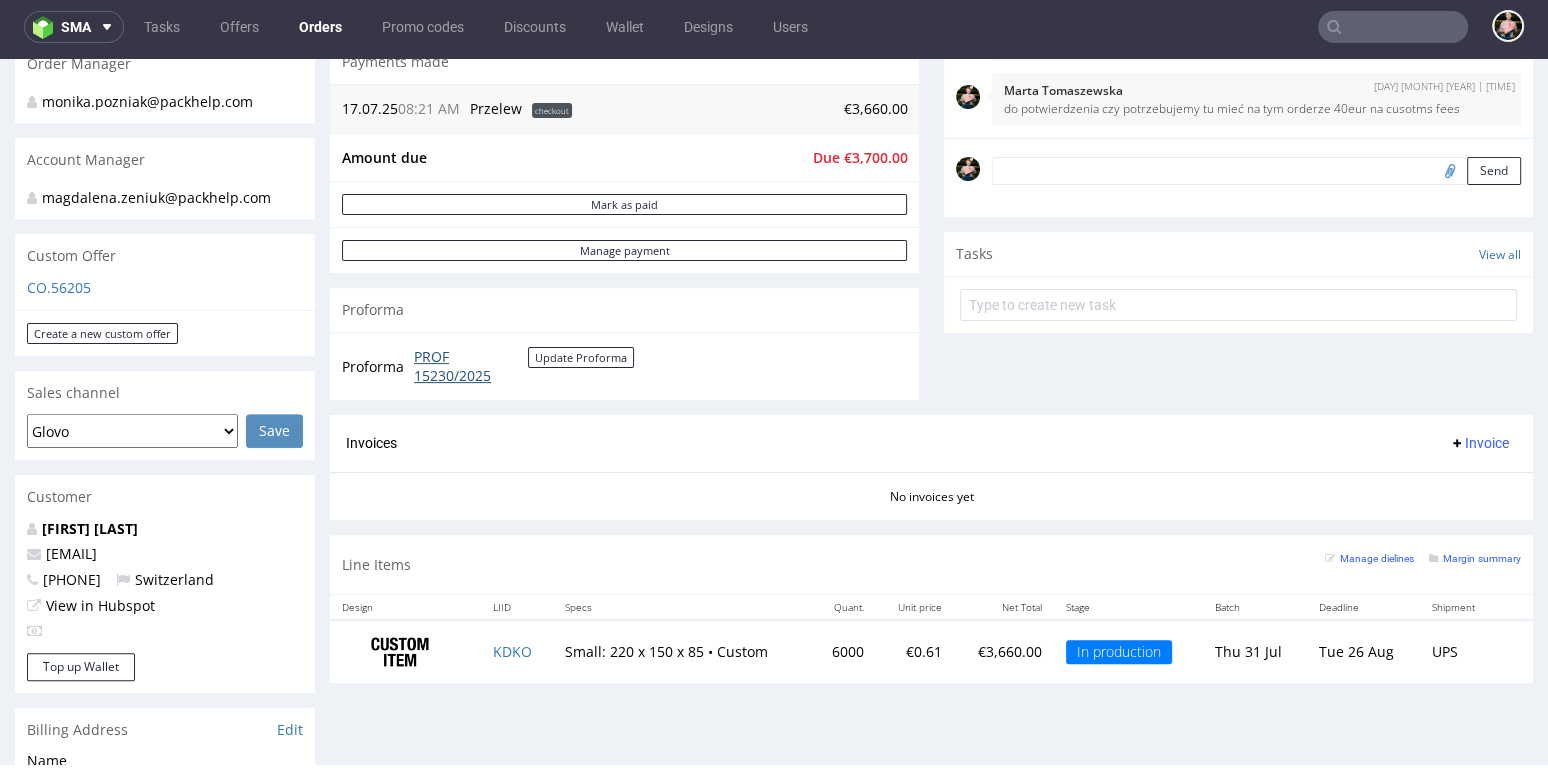 click on "PROF 15230/2025" at bounding box center (471, 366) 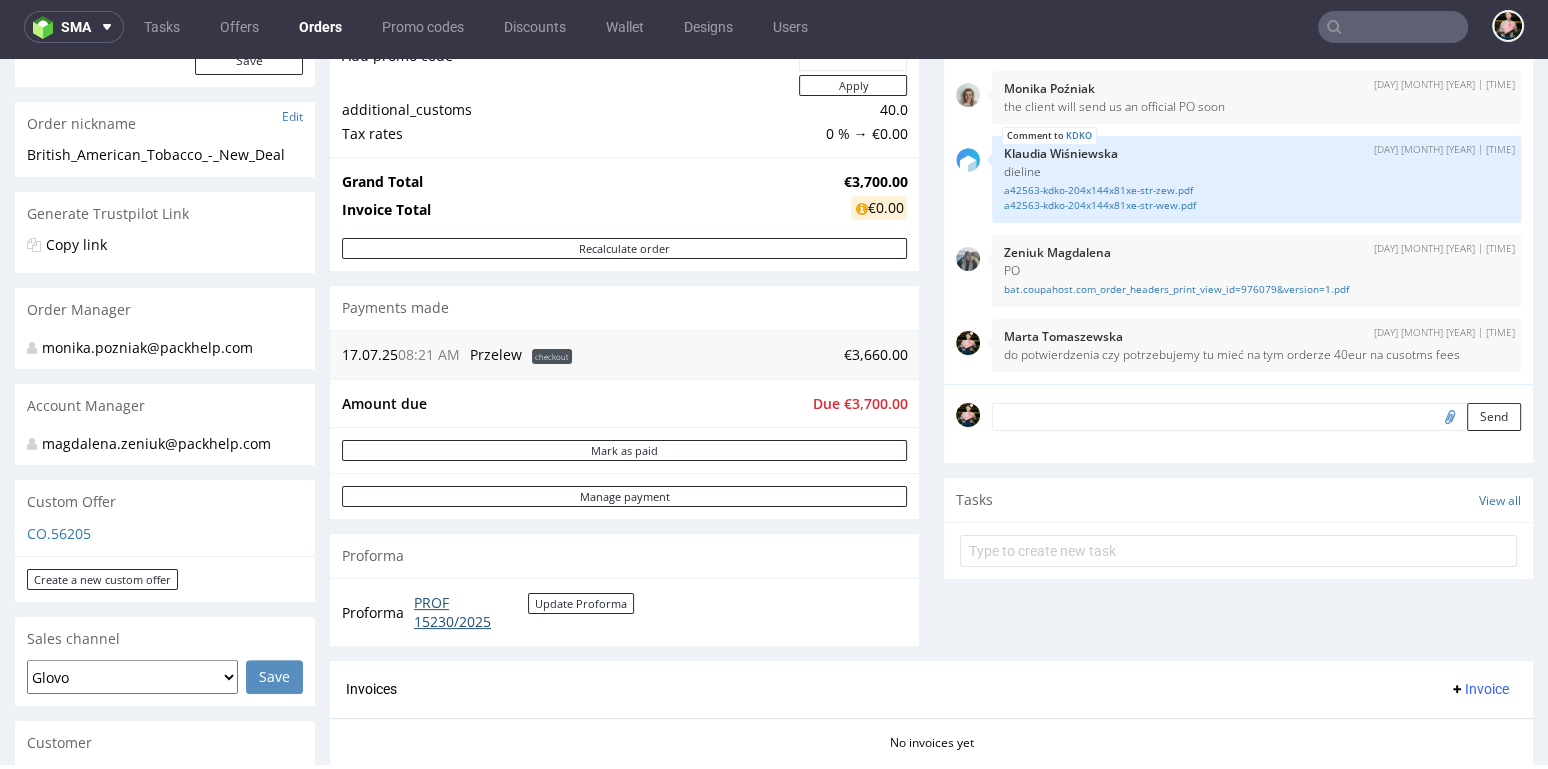 scroll, scrollTop: 274, scrollLeft: 0, axis: vertical 